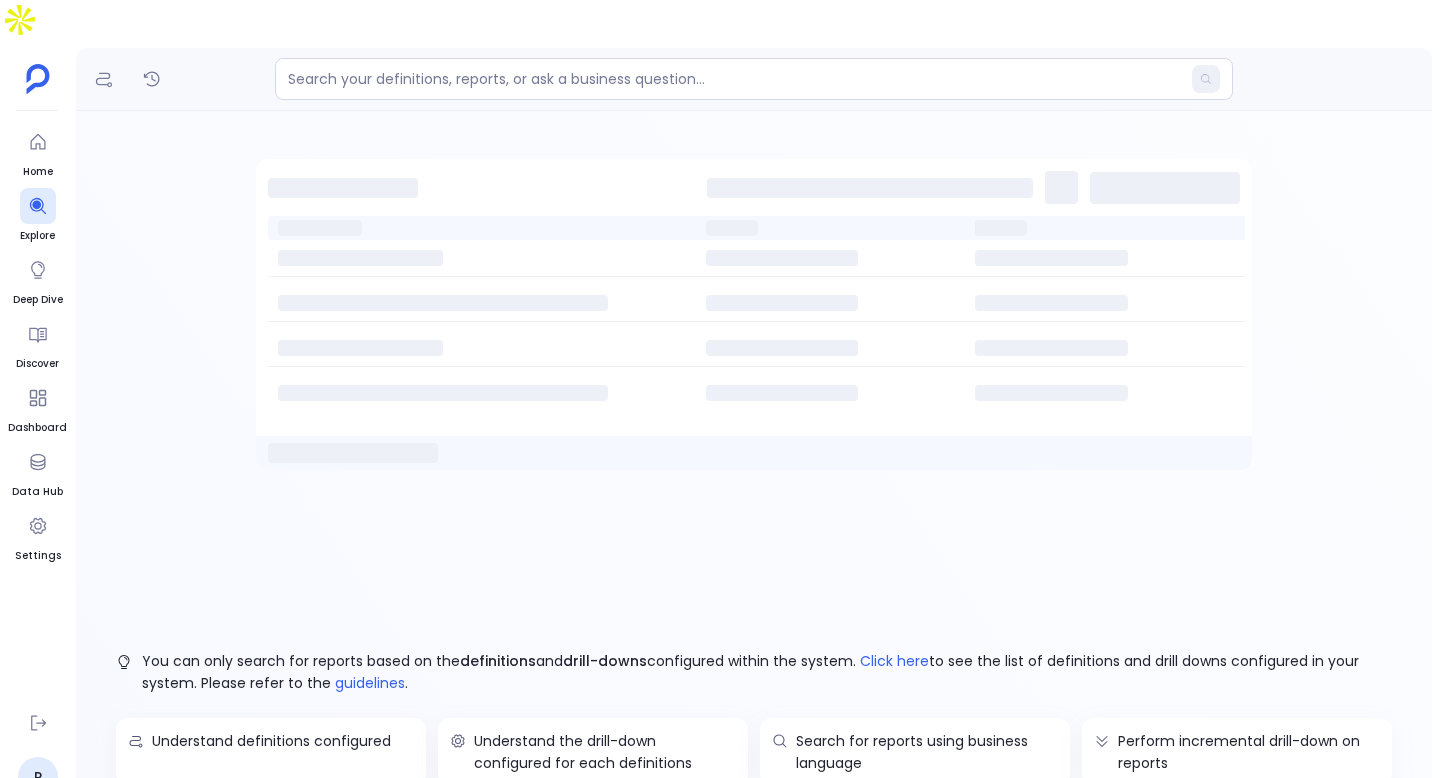 scroll, scrollTop: 0, scrollLeft: 0, axis: both 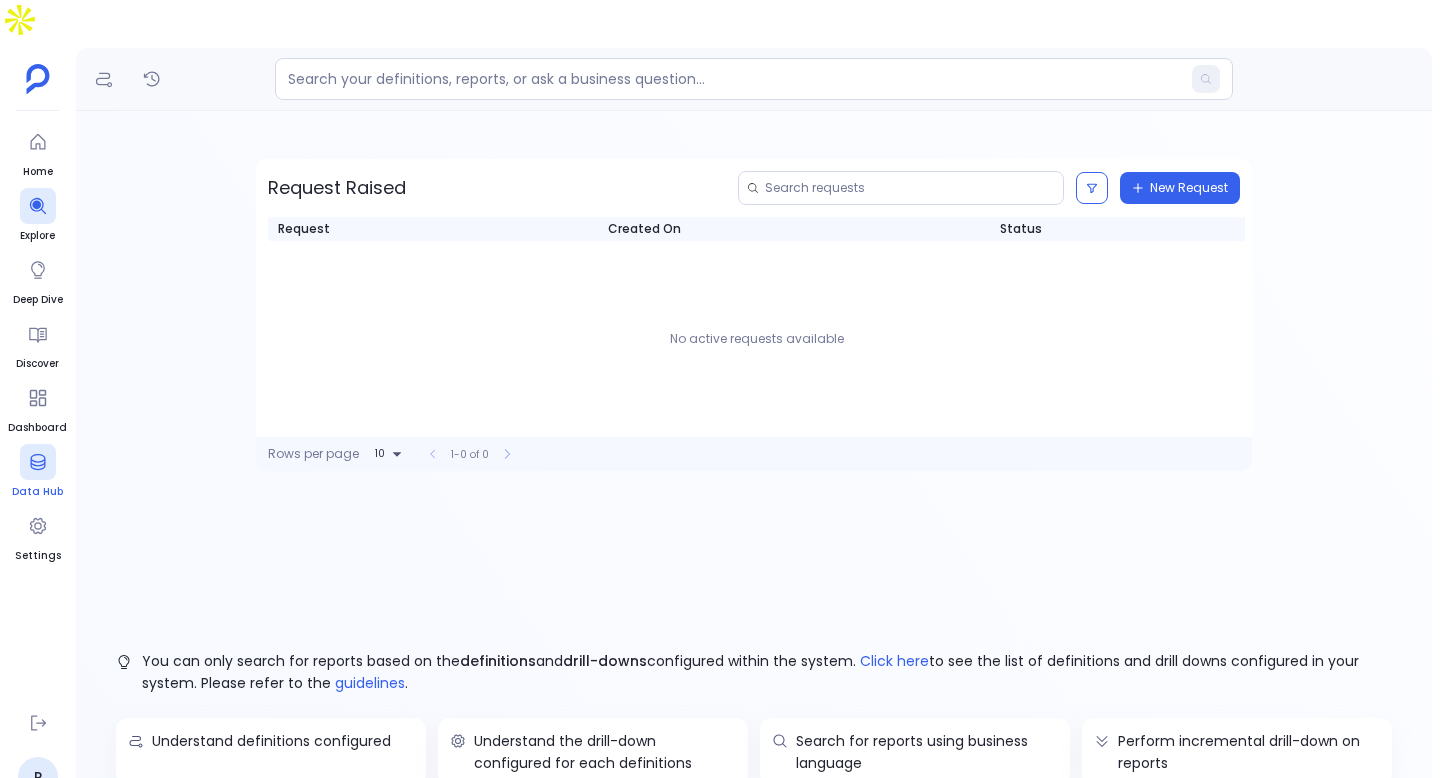 click at bounding box center [38, 462] 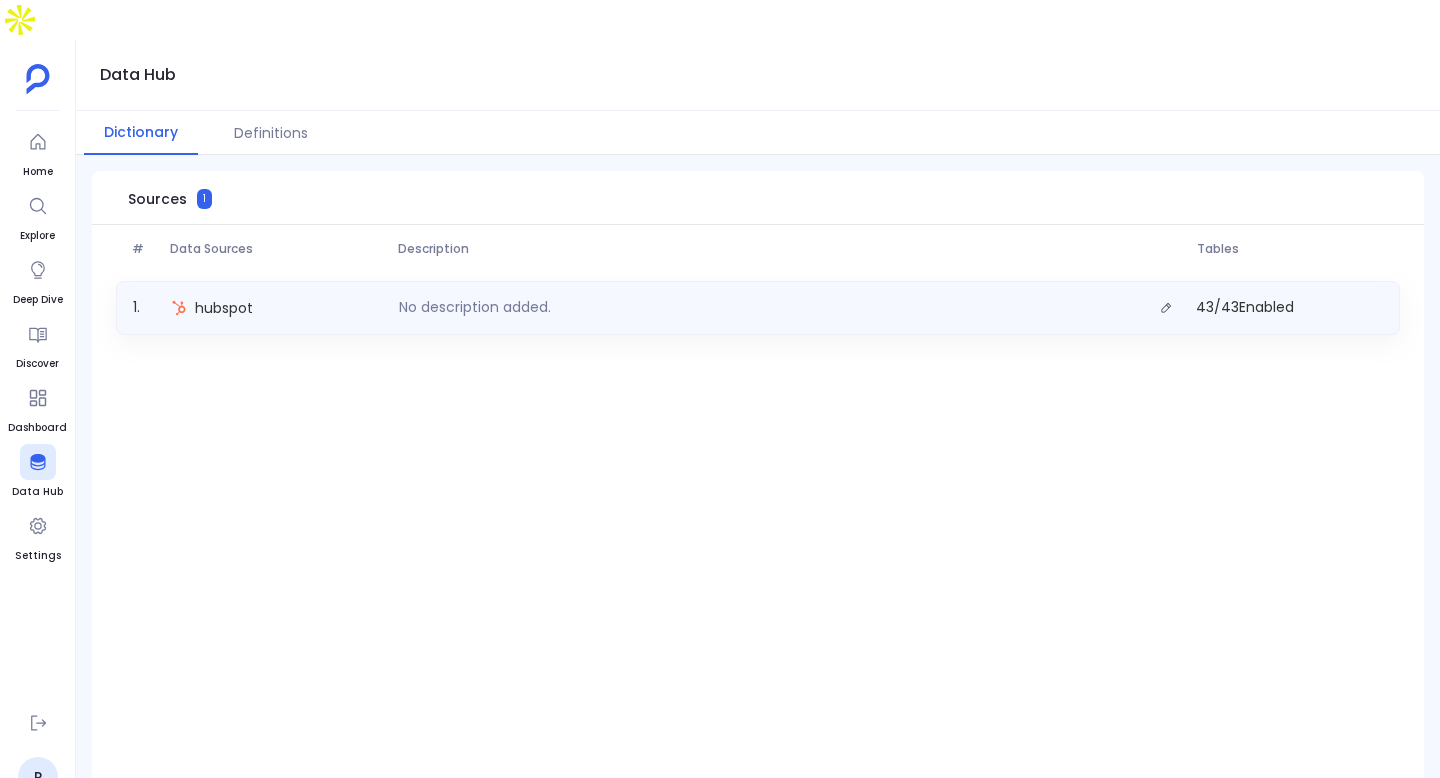 click on "1 . hubspot No description added. 43 / 43  Enabled" at bounding box center (758, 308) 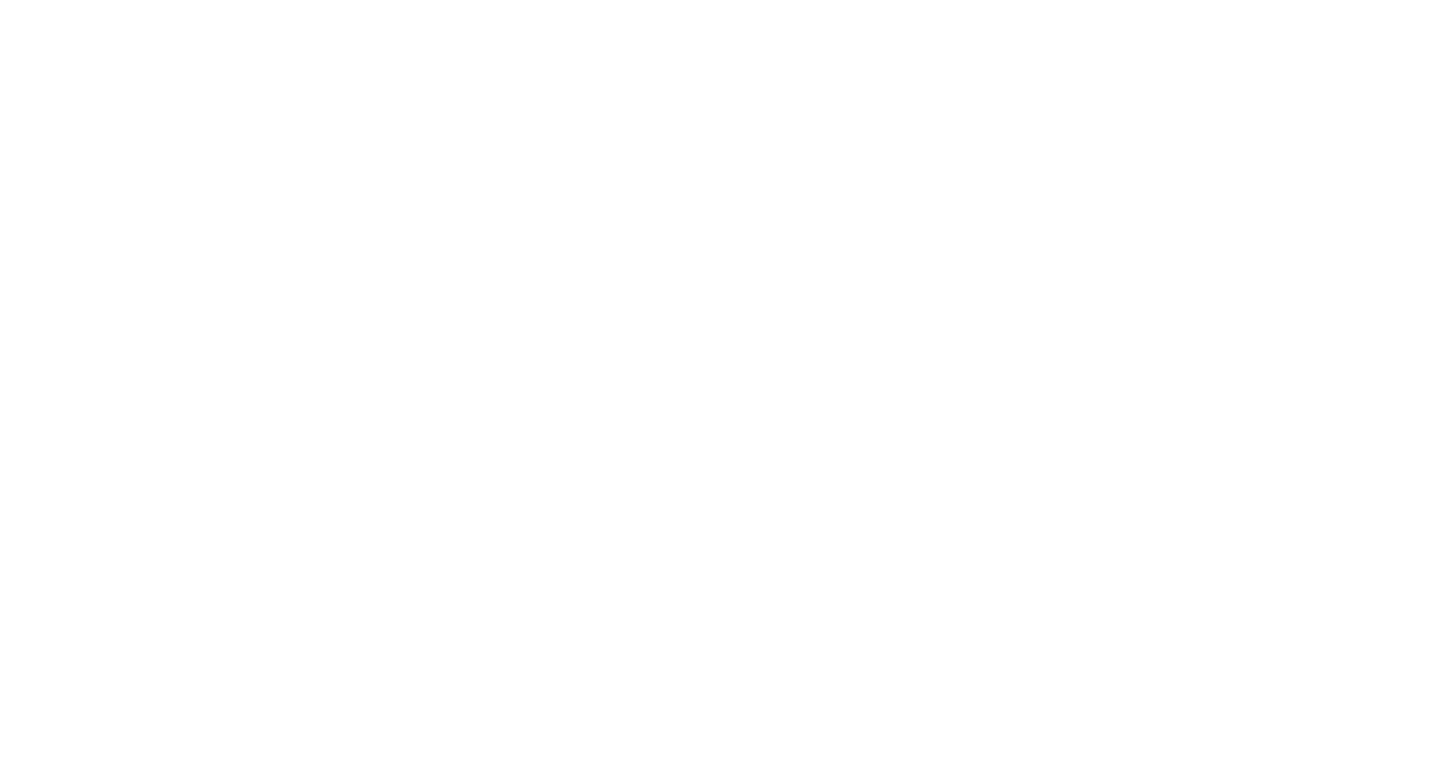 scroll, scrollTop: 0, scrollLeft: 0, axis: both 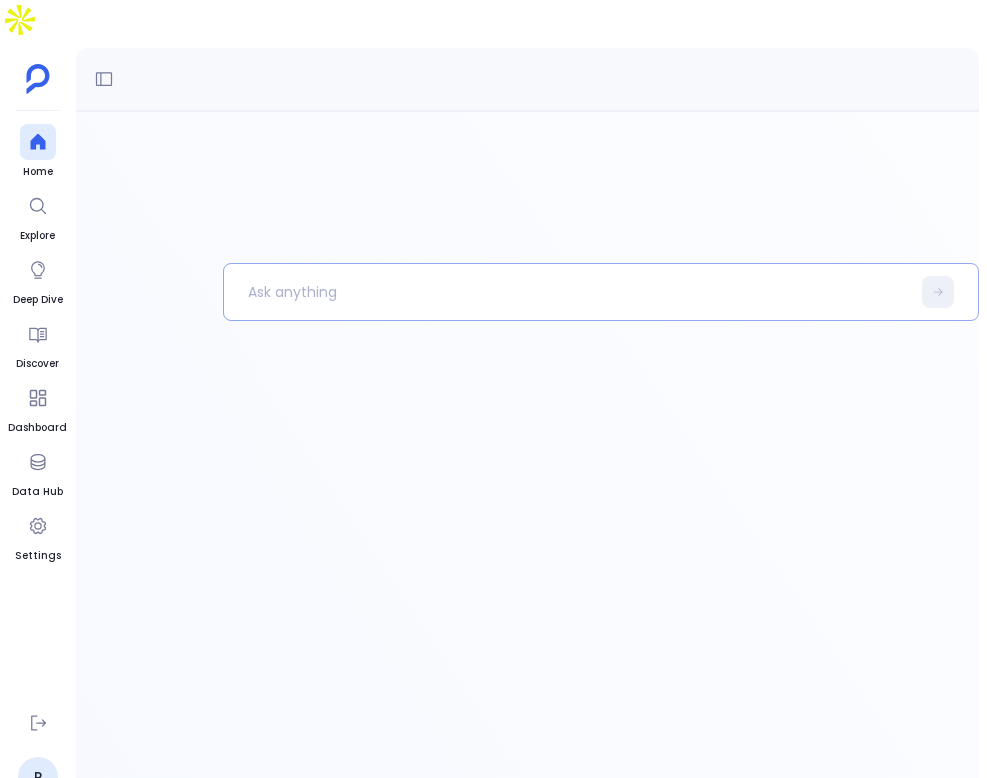 click at bounding box center [567, 292] 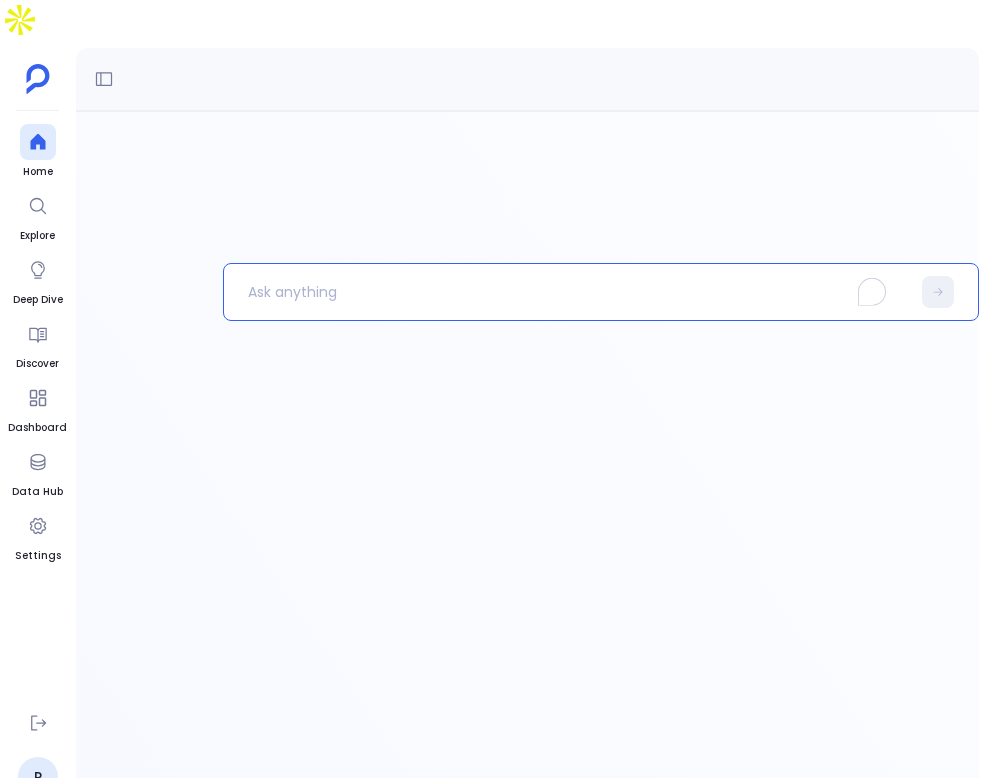 type 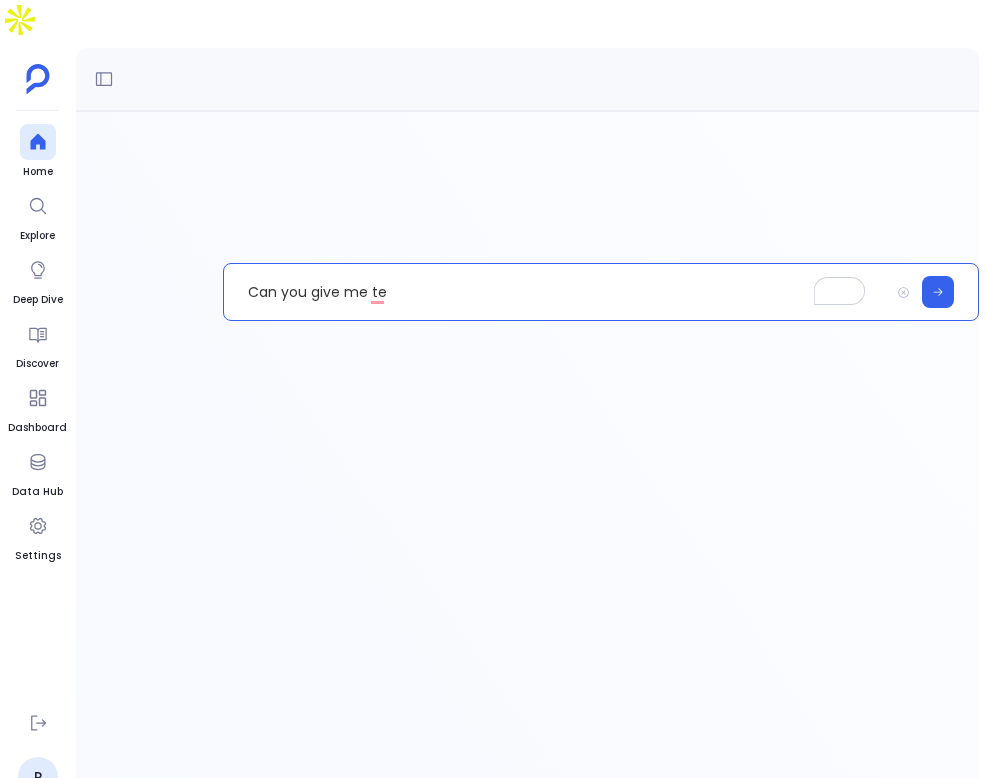 click on "Can you give me te" at bounding box center (556, 292) 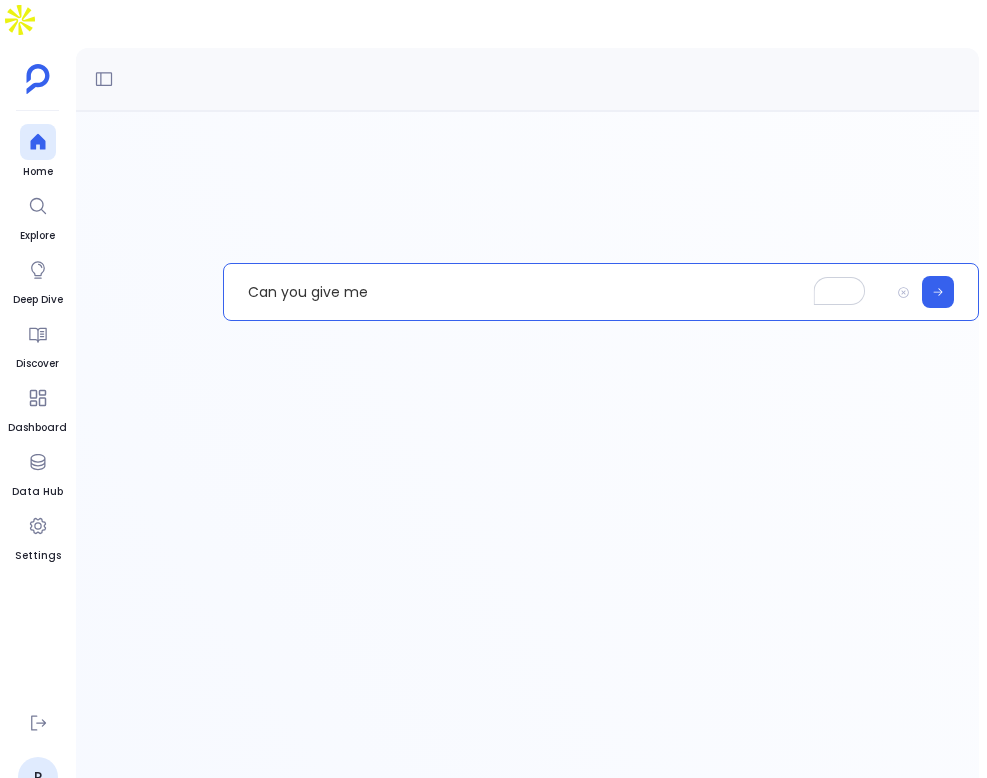 click on "Can you give me" at bounding box center (556, 292) 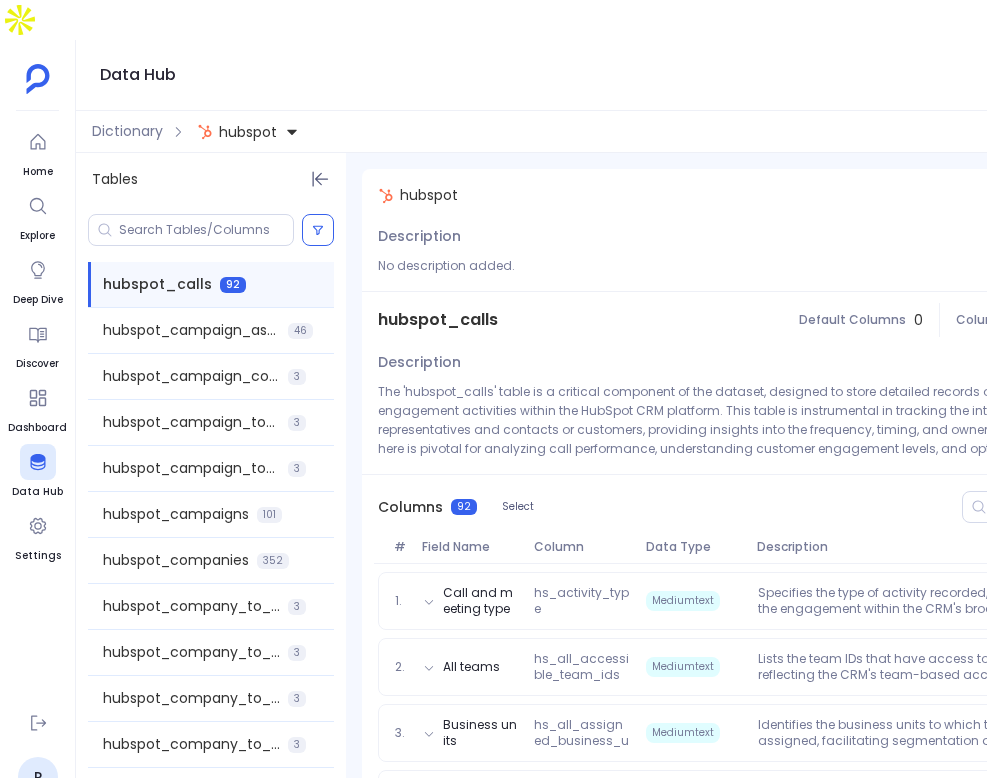 scroll, scrollTop: 0, scrollLeft: 0, axis: both 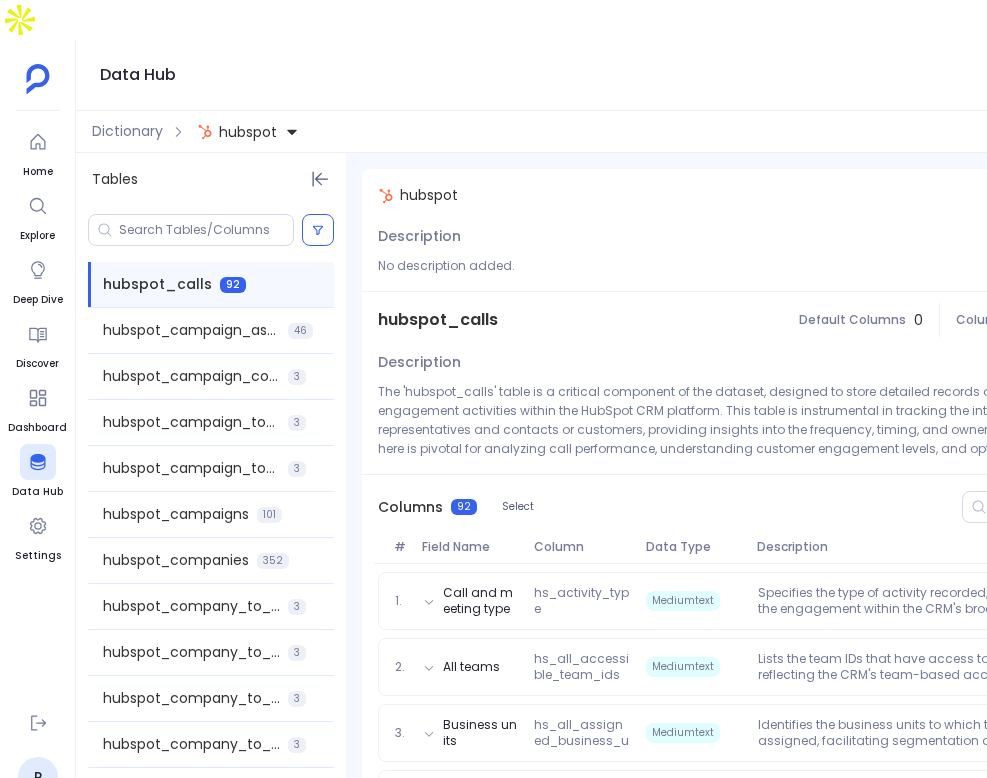 click at bounding box center [211, 230] 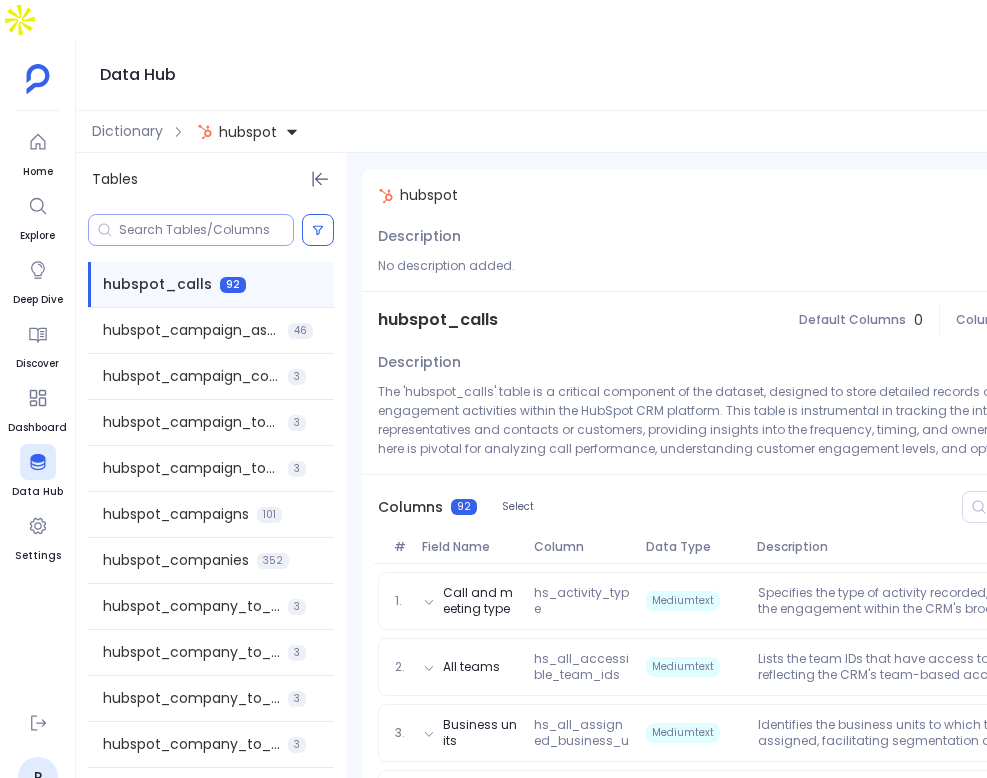 click at bounding box center [206, 230] 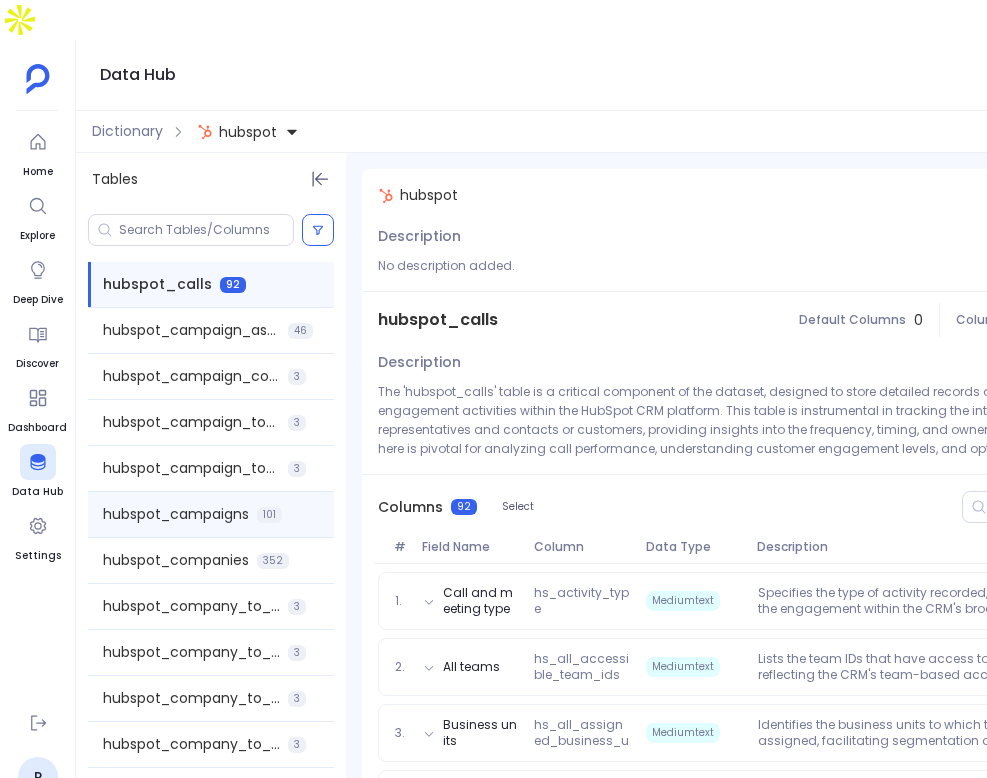 click on "hubspot_campaigns" at bounding box center (176, 514) 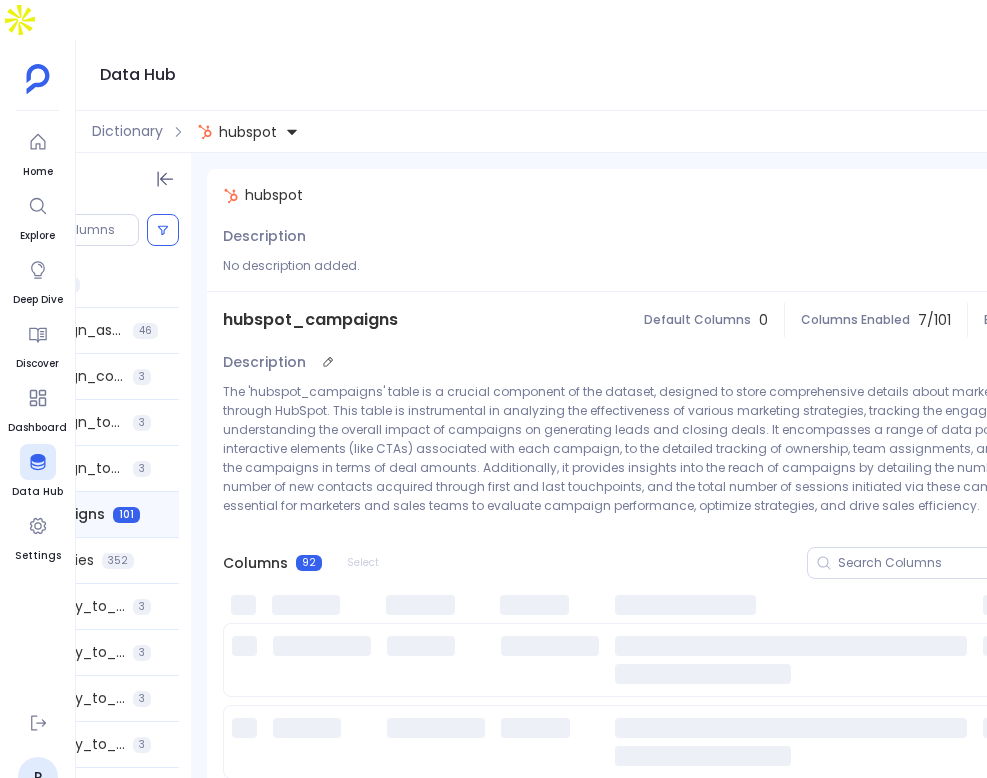 scroll, scrollTop: 0, scrollLeft: 0, axis: both 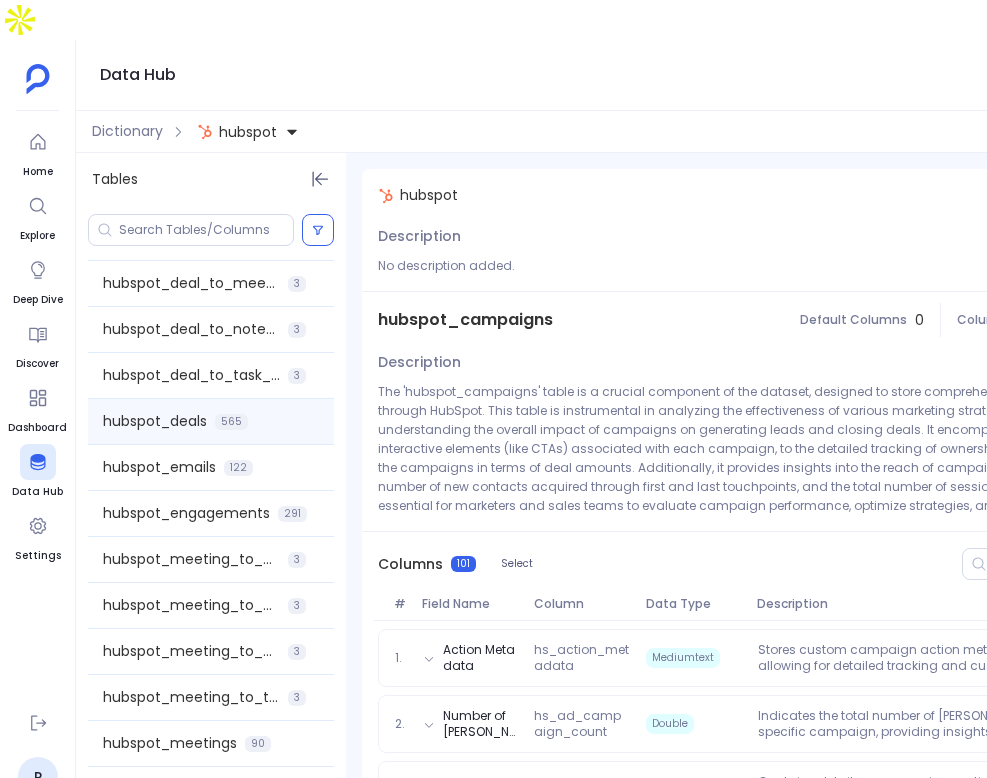 click on "hubspot_deals" at bounding box center (155, 421) 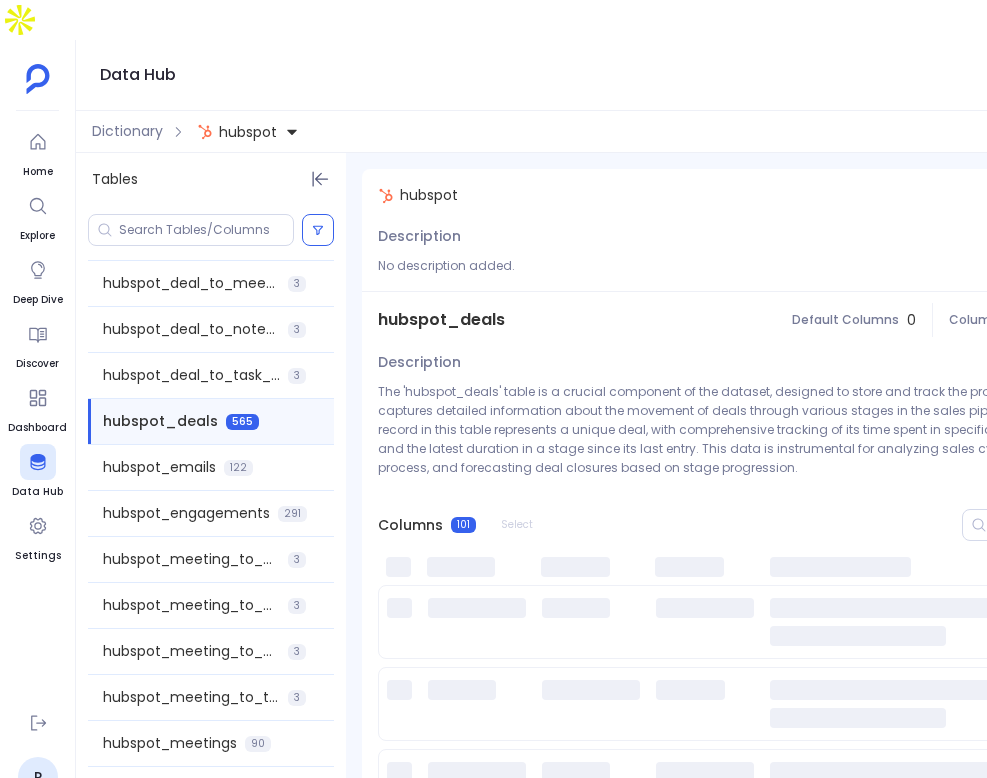 scroll, scrollTop: 0, scrollLeft: 21, axis: horizontal 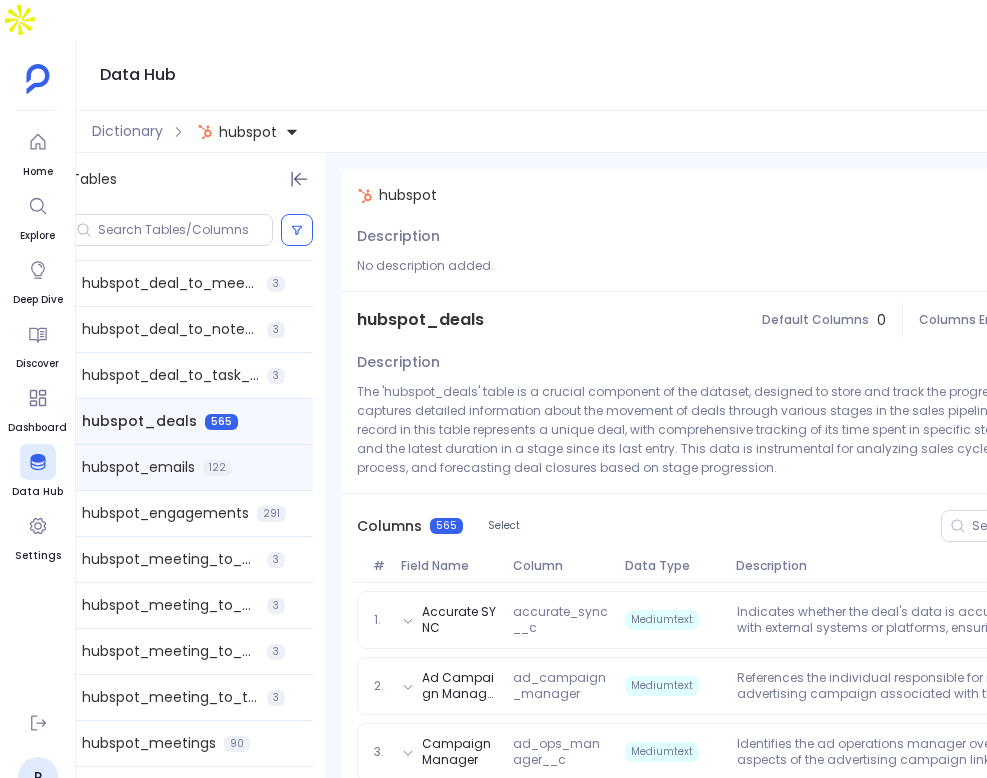 click on "hubspot_emails" at bounding box center [138, 467] 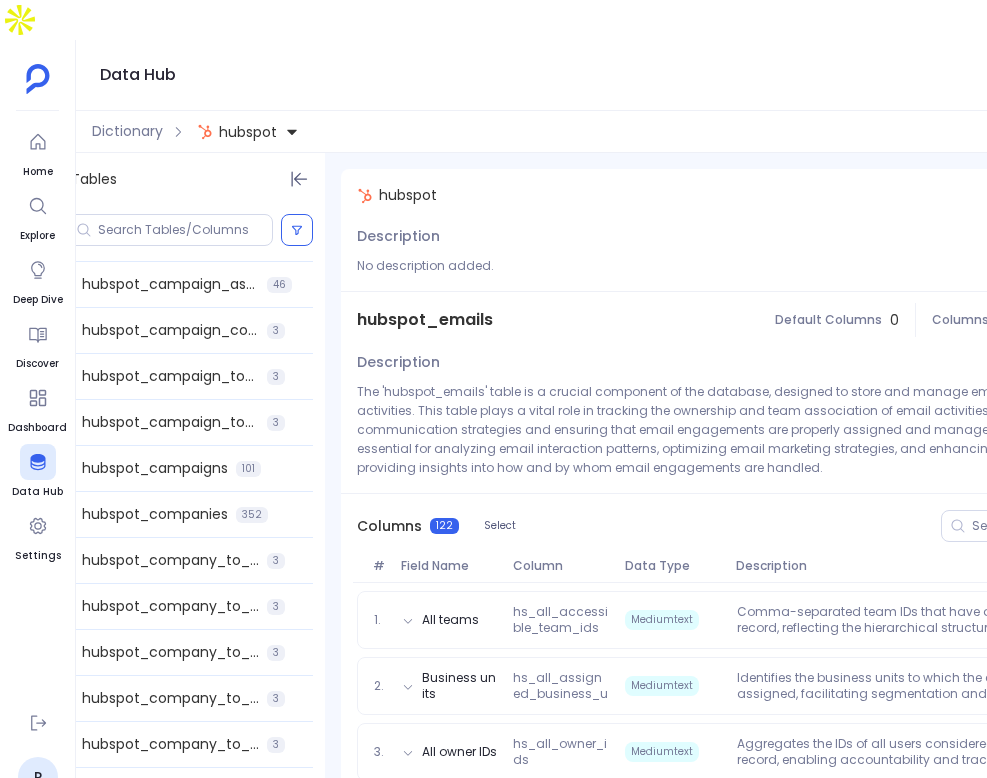 scroll, scrollTop: 0, scrollLeft: 0, axis: both 